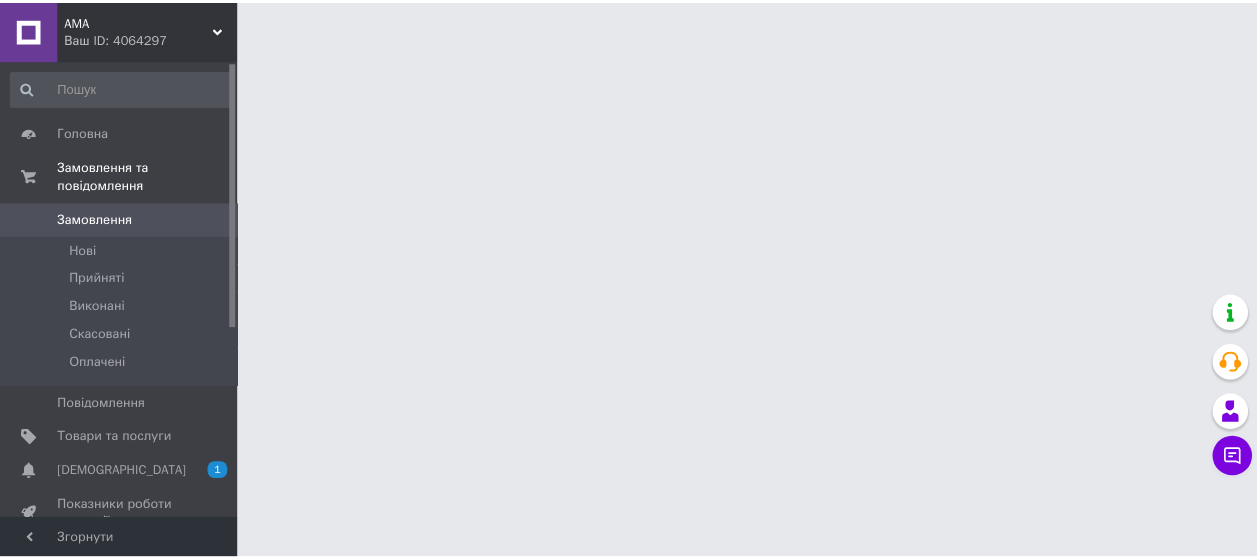scroll, scrollTop: 0, scrollLeft: 0, axis: both 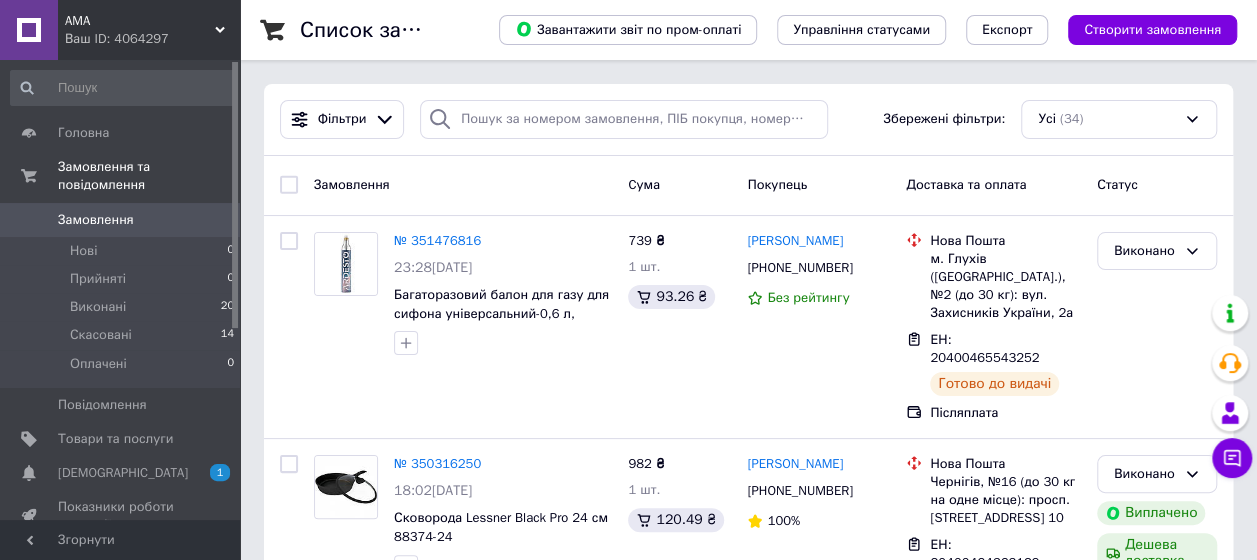 click on "AMA" at bounding box center [140, 21] 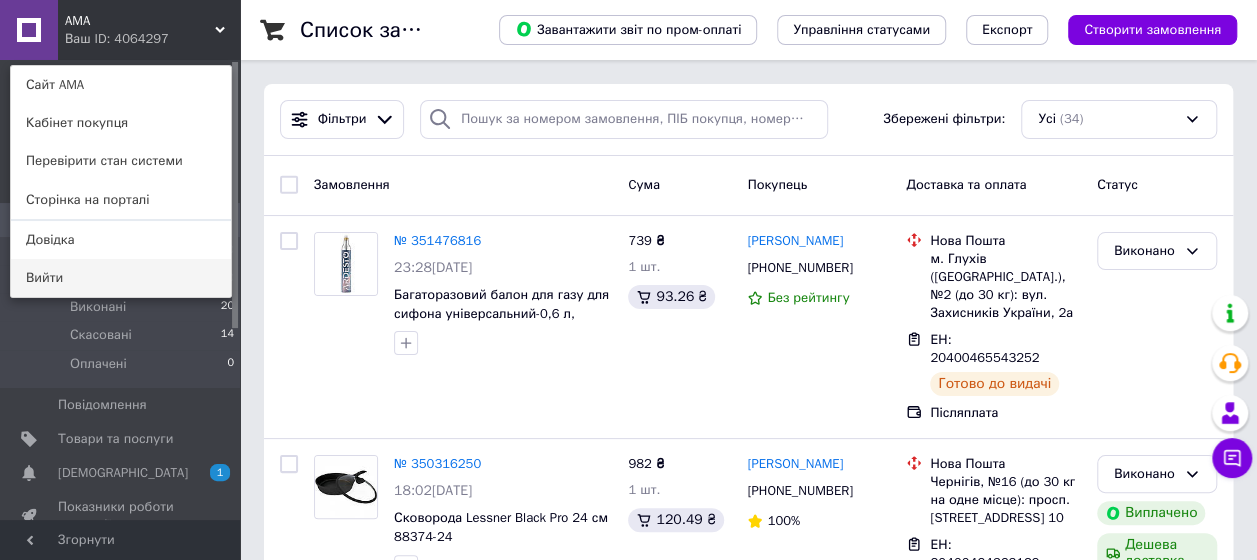 click on "Вийти" at bounding box center [121, 278] 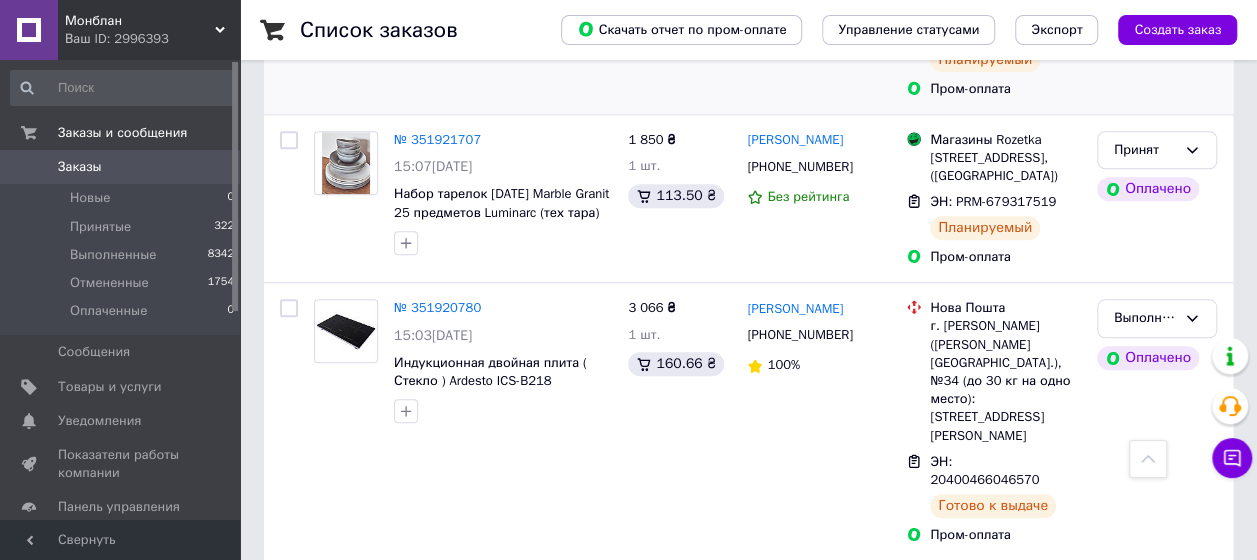 scroll, scrollTop: 800, scrollLeft: 0, axis: vertical 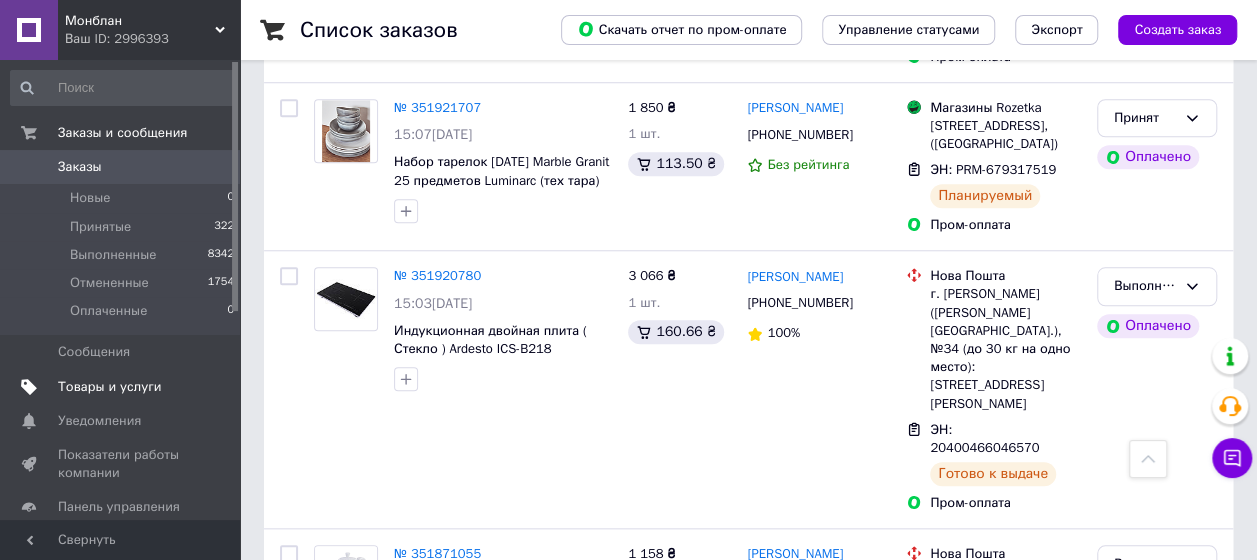 click on "Товары и услуги" at bounding box center (121, 387) 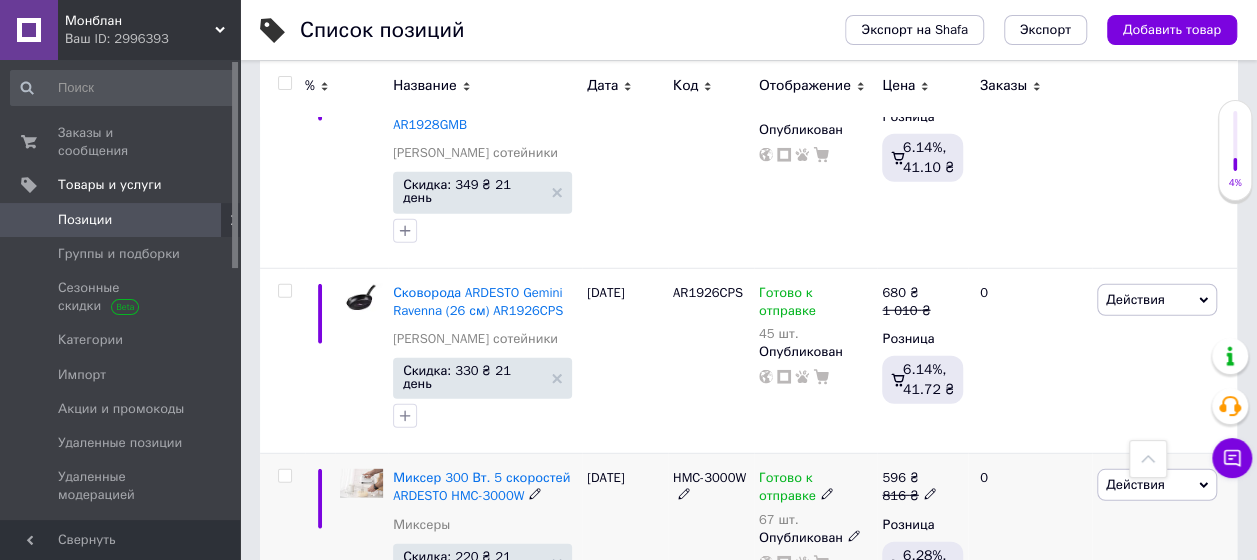 scroll, scrollTop: 2800, scrollLeft: 0, axis: vertical 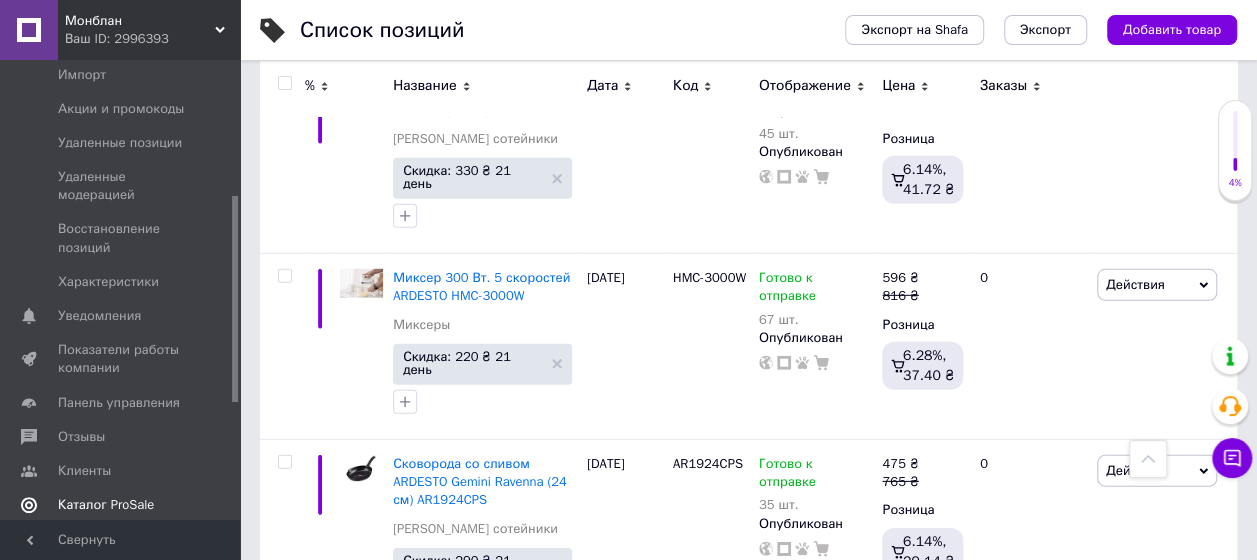 click on "Каталог ProSale" at bounding box center [106, 505] 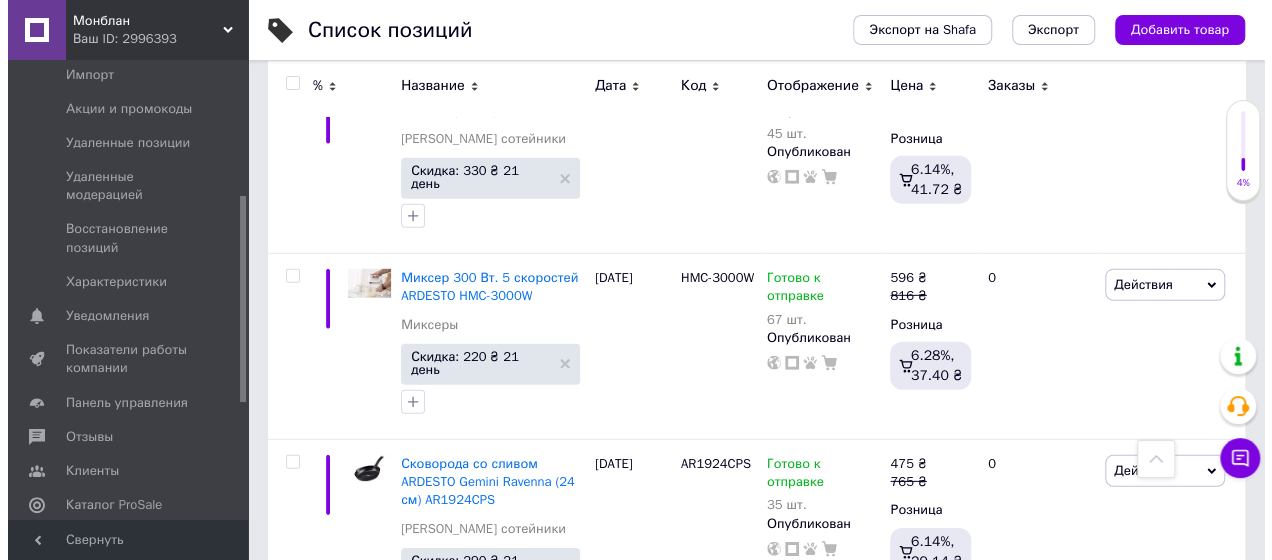 scroll, scrollTop: 0, scrollLeft: 0, axis: both 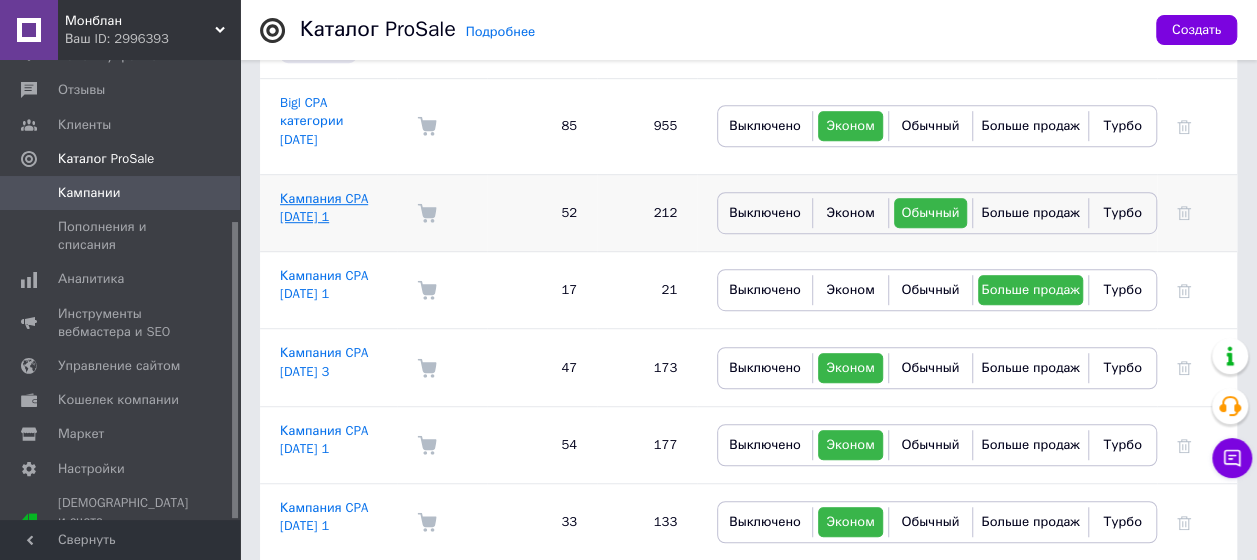 click on "Кампания CPA [DATE] 1" at bounding box center (324, 207) 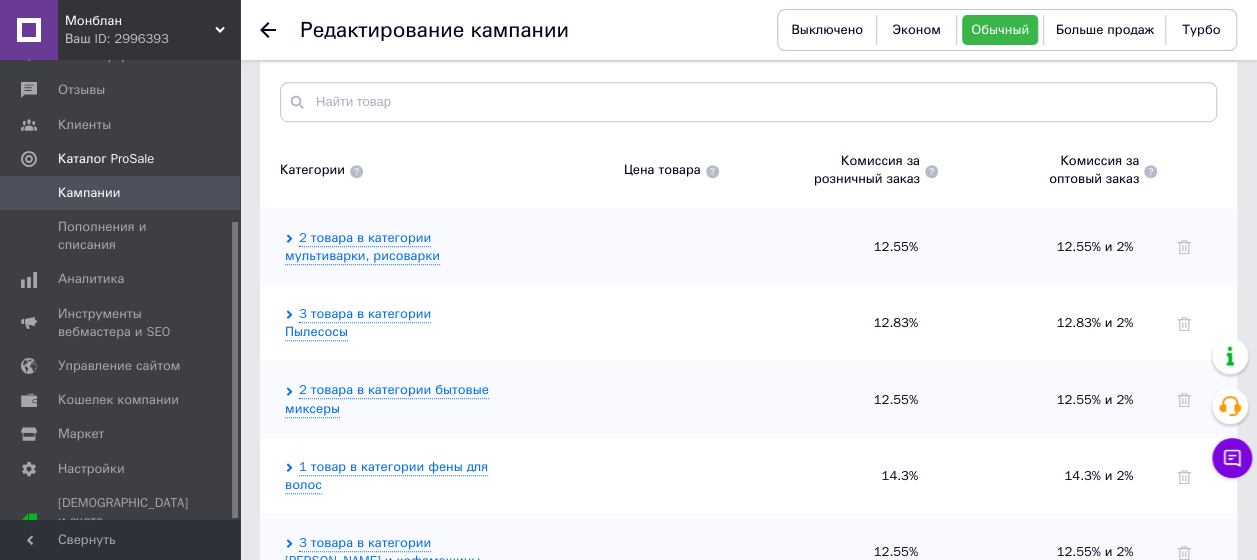 scroll, scrollTop: 597, scrollLeft: 0, axis: vertical 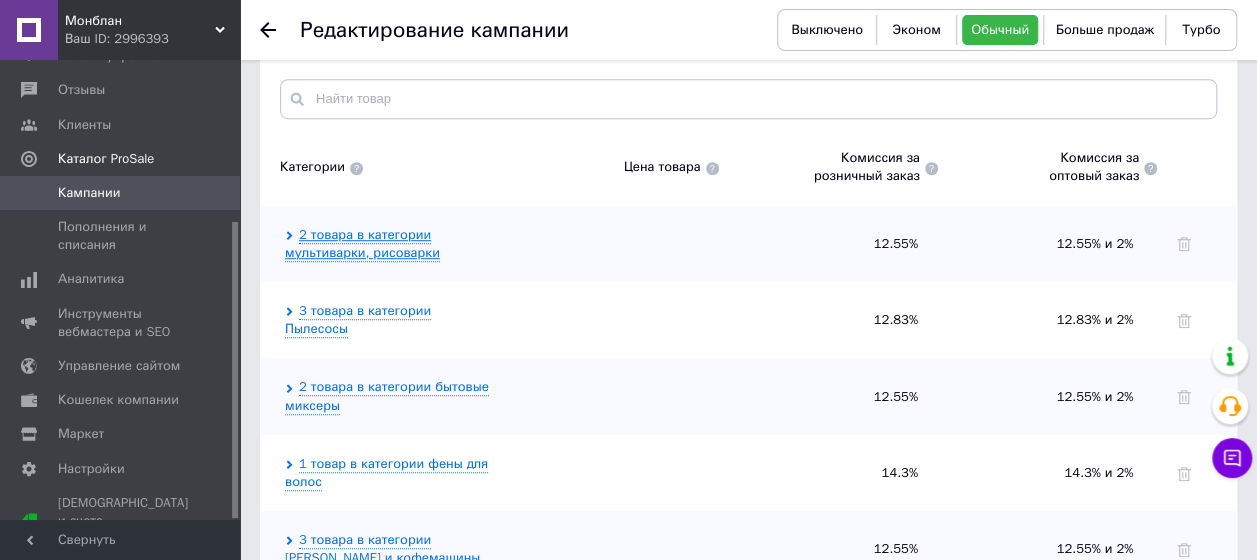 click on "2 товара в категории мультиварки, рисоварки" at bounding box center [362, 244] 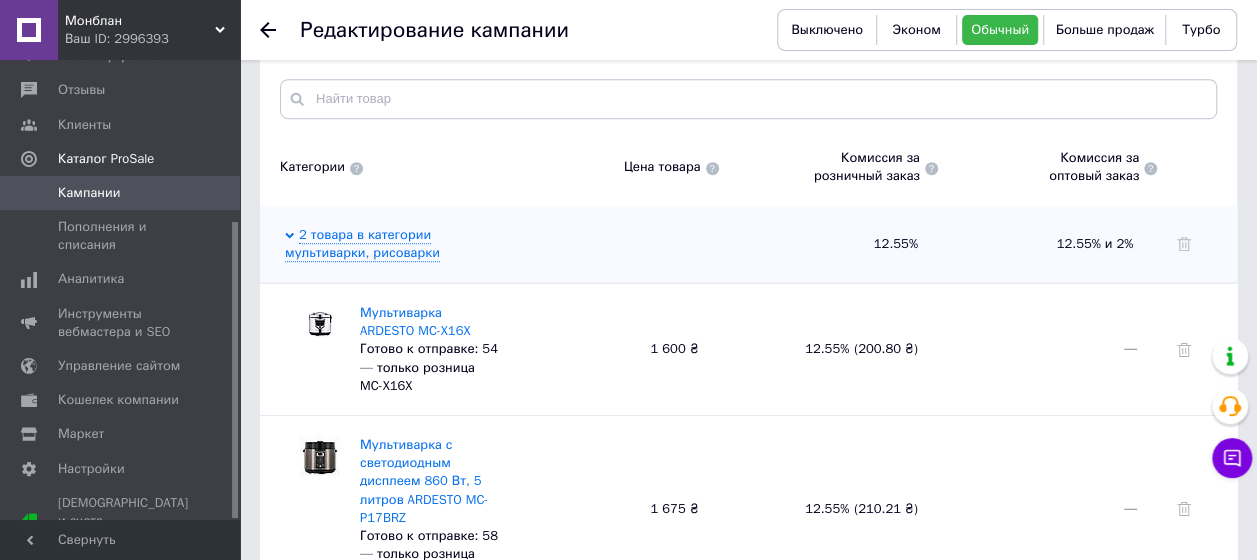 scroll, scrollTop: 797, scrollLeft: 0, axis: vertical 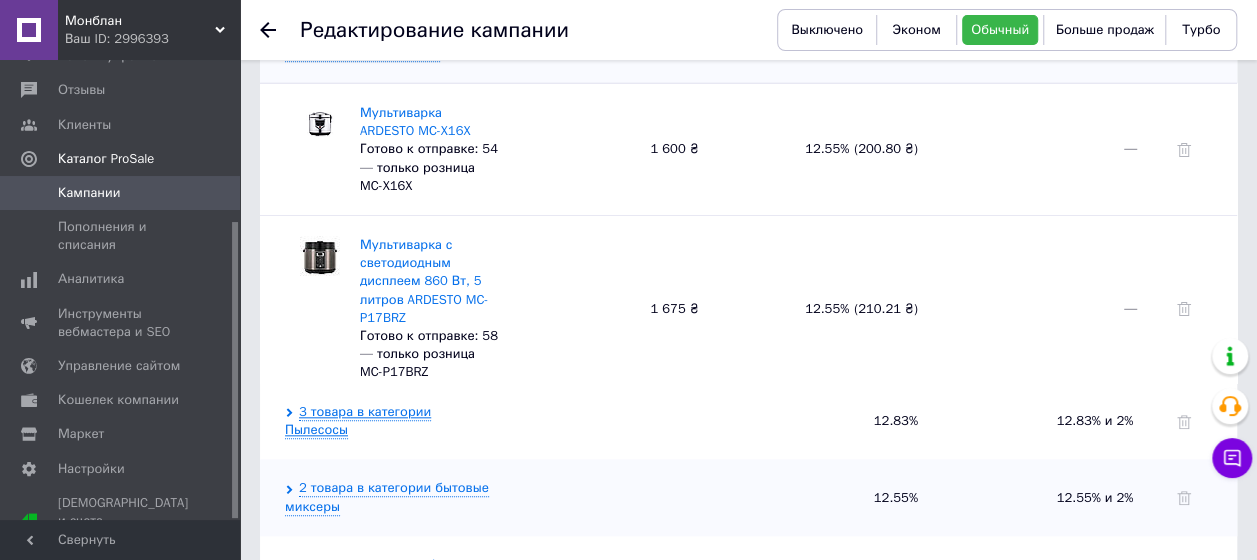 click on "3 товара в категории Пылесосы" at bounding box center [358, 421] 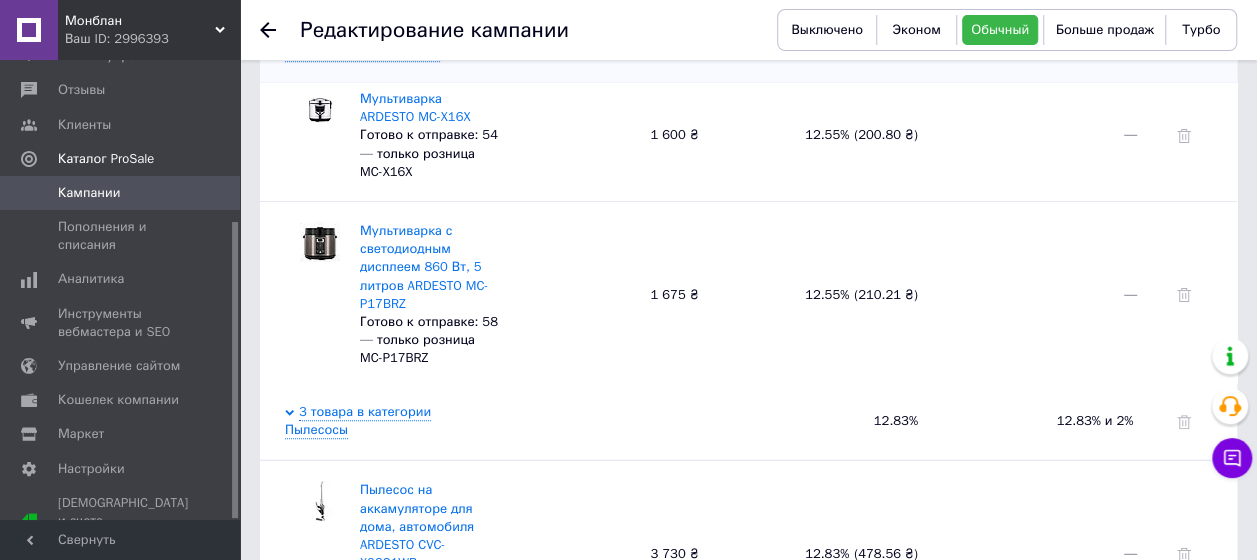 scroll, scrollTop: 18, scrollLeft: 0, axis: vertical 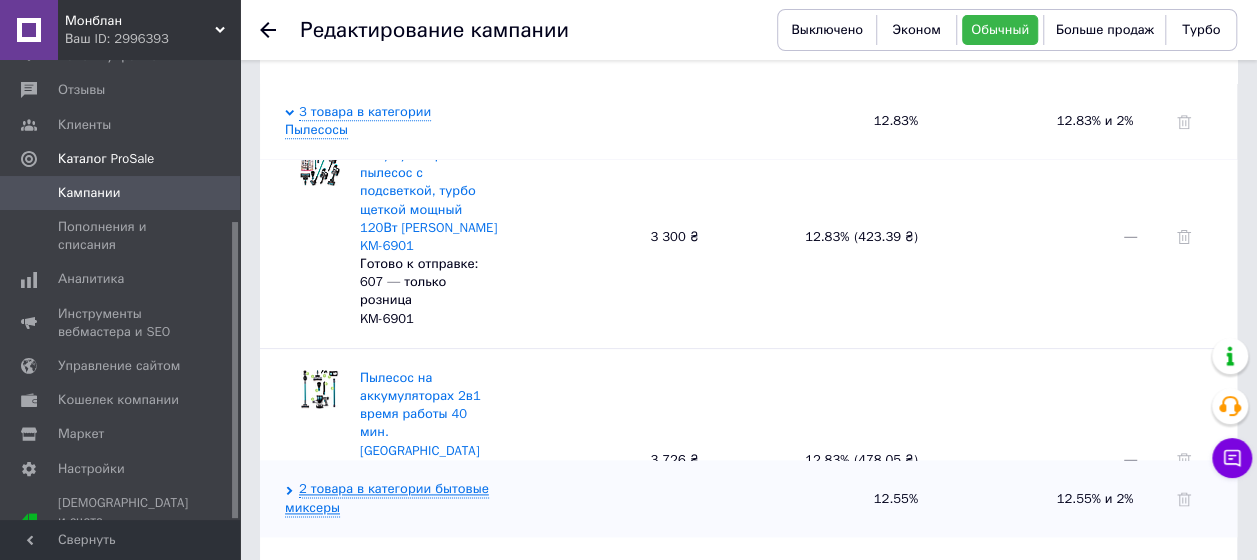 click on "2 товара в категории бытовые миксеры" at bounding box center [387, 498] 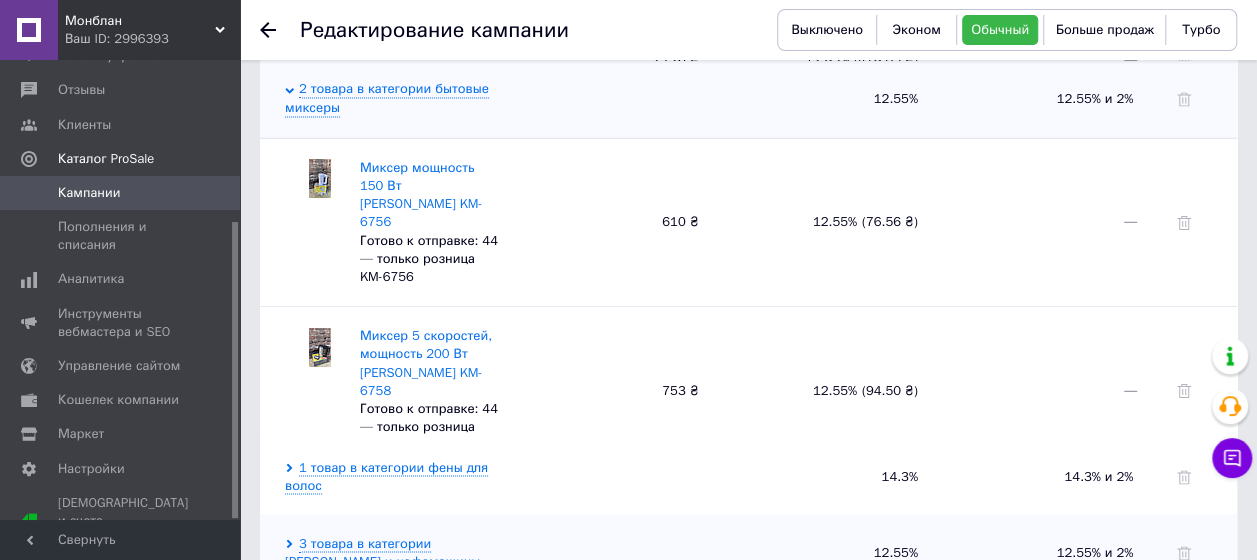scroll, scrollTop: 1597, scrollLeft: 0, axis: vertical 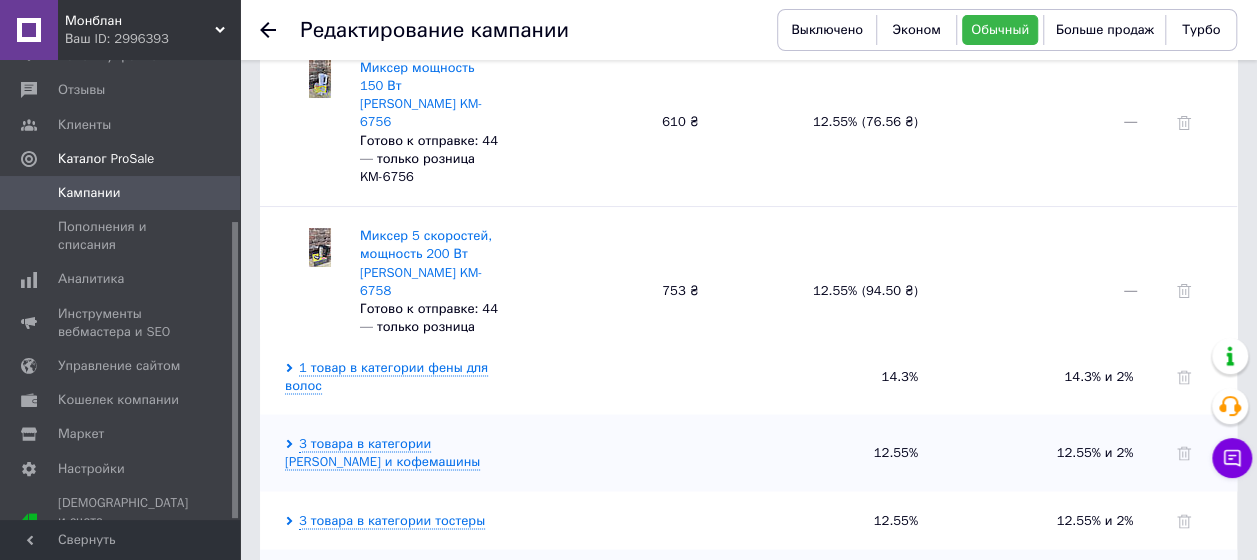 click on "1 товар в категории фены для волос" at bounding box center (389, 376) 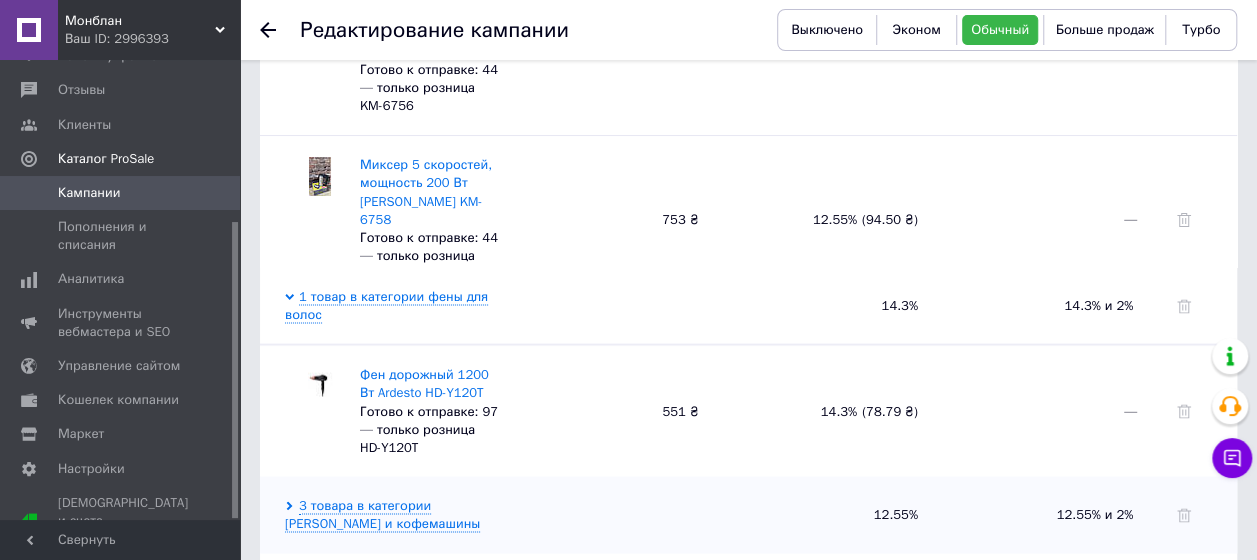 scroll, scrollTop: 1797, scrollLeft: 0, axis: vertical 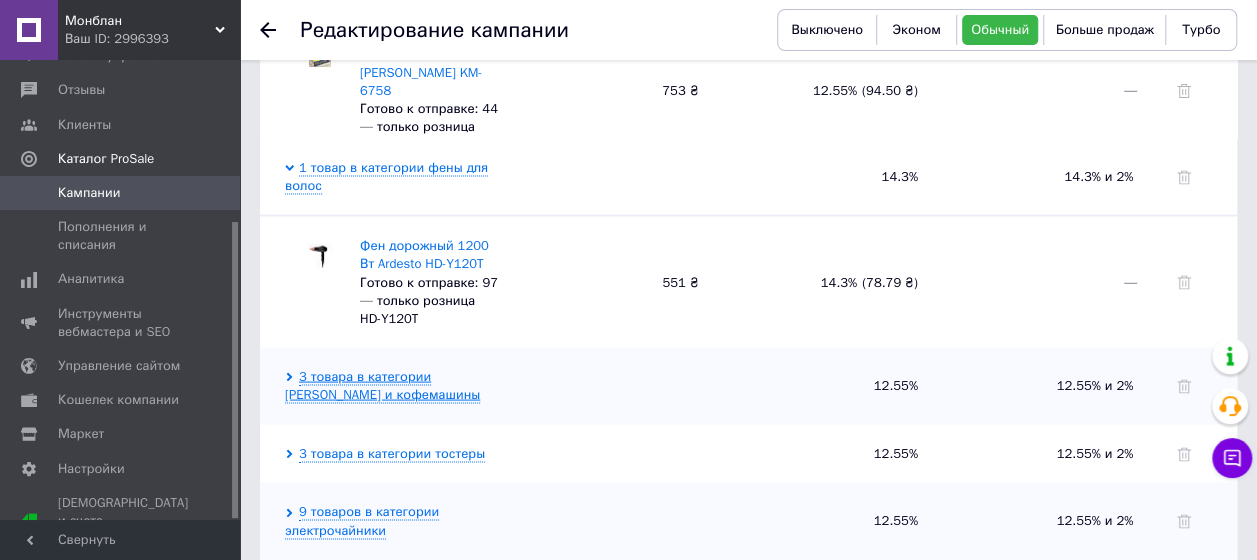 click on "3 товара в категории [PERSON_NAME] и кофемашины" at bounding box center [382, 385] 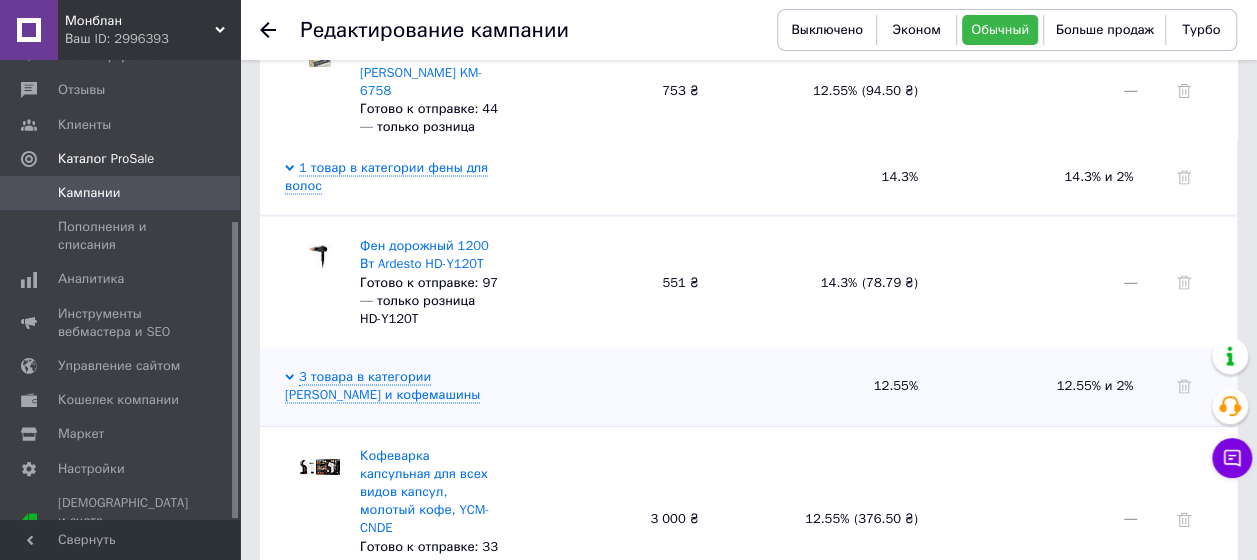 scroll, scrollTop: 1997, scrollLeft: 0, axis: vertical 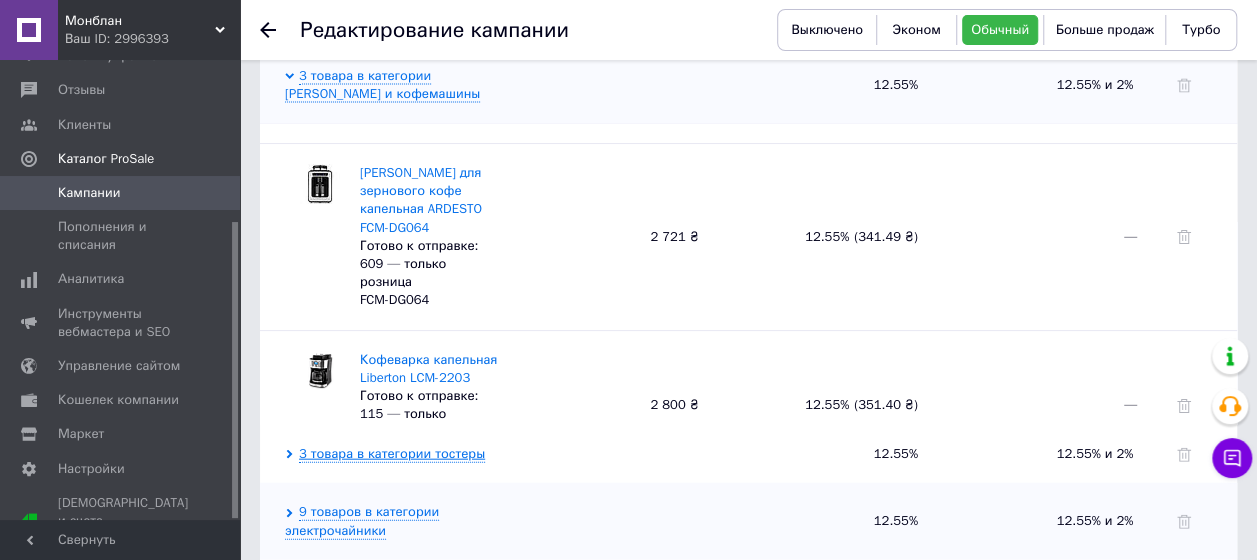 click on "3 товара в категории тостеры" at bounding box center [392, 454] 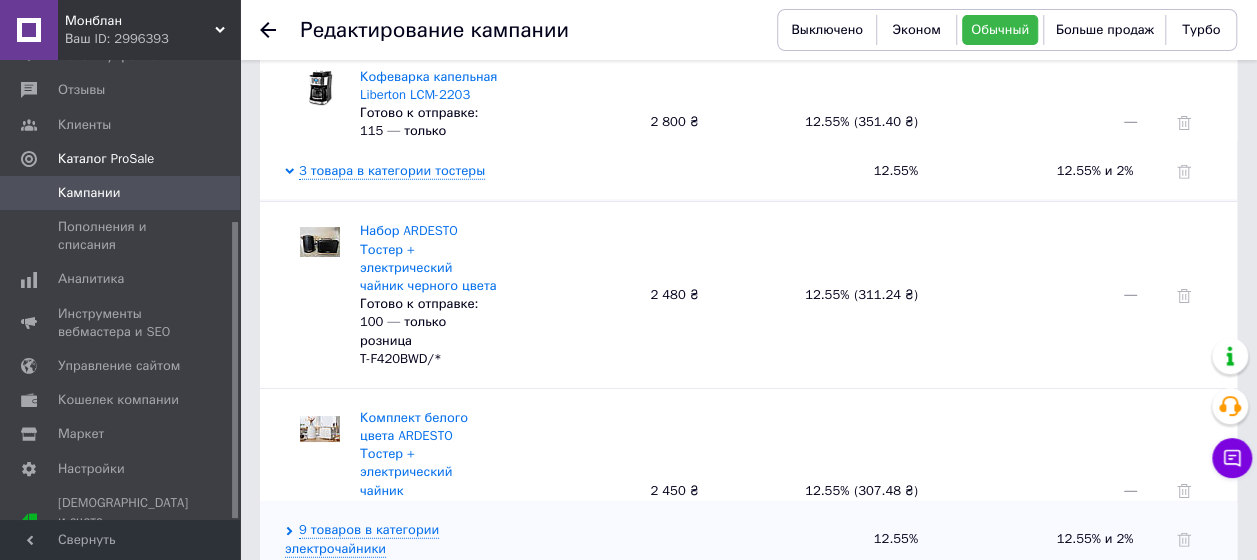 scroll, scrollTop: 2397, scrollLeft: 0, axis: vertical 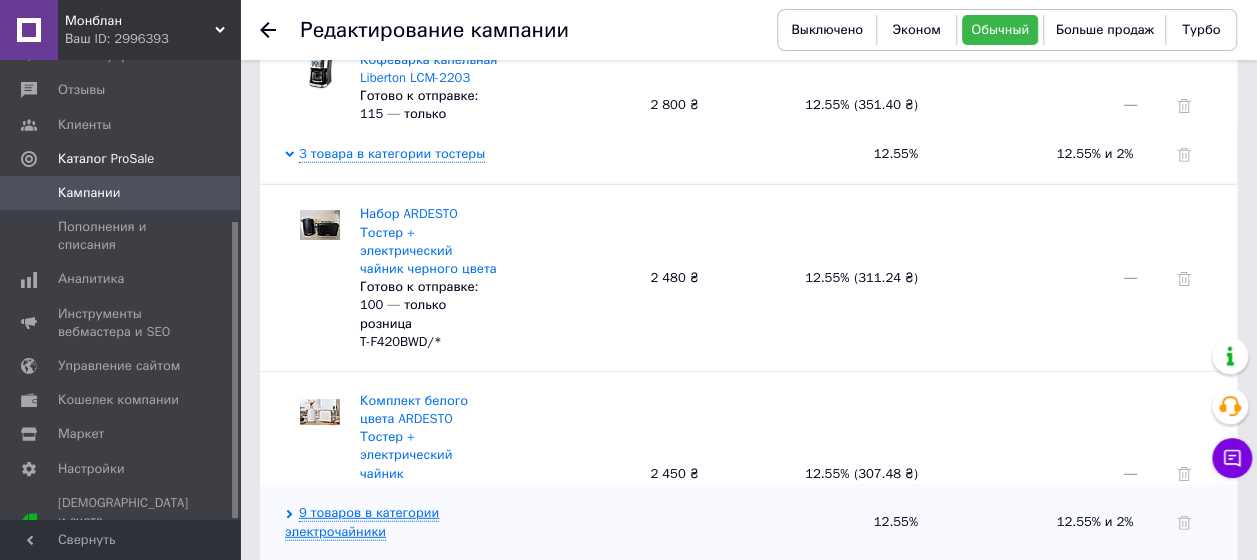 click on "9 товаров в категории электрочайники" at bounding box center (362, 522) 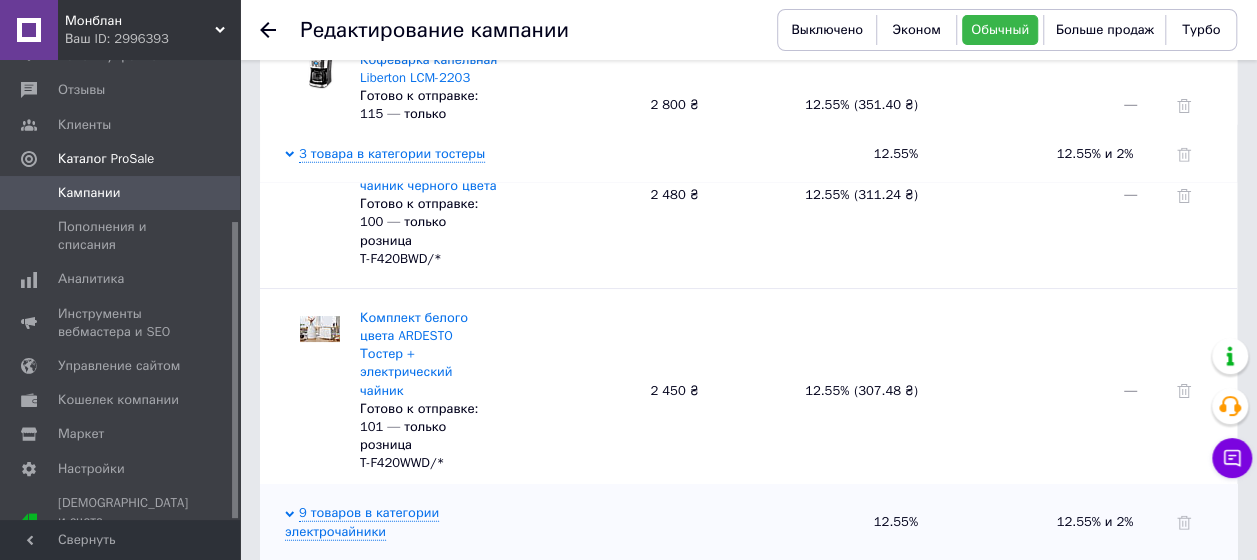 scroll, scrollTop: 168, scrollLeft: 0, axis: vertical 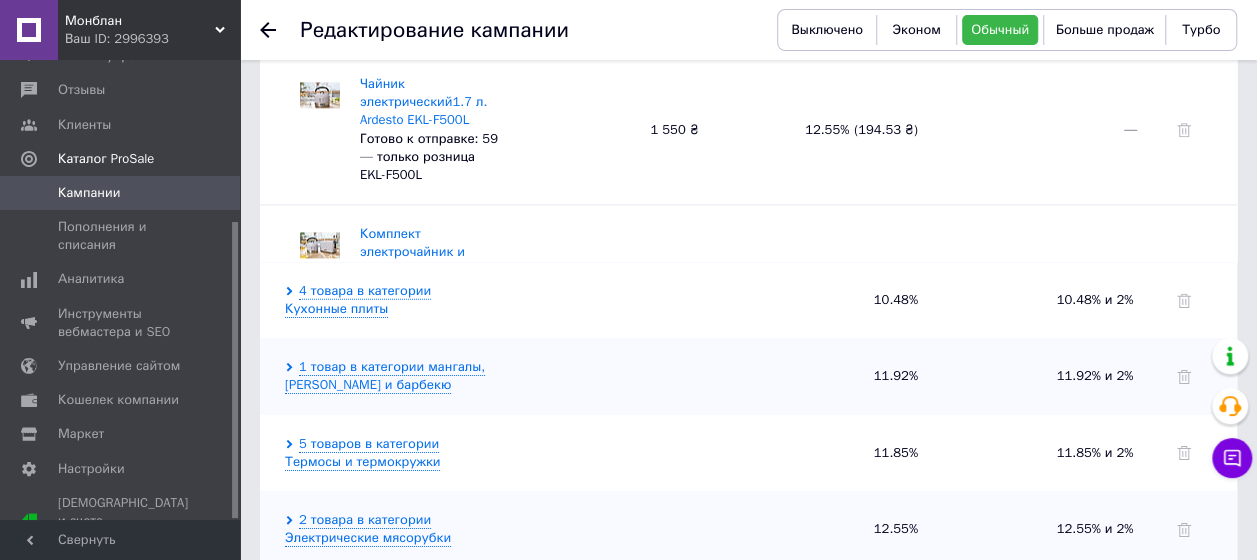 click on "4 товара в категории Кухонные плиты" at bounding box center [389, 300] 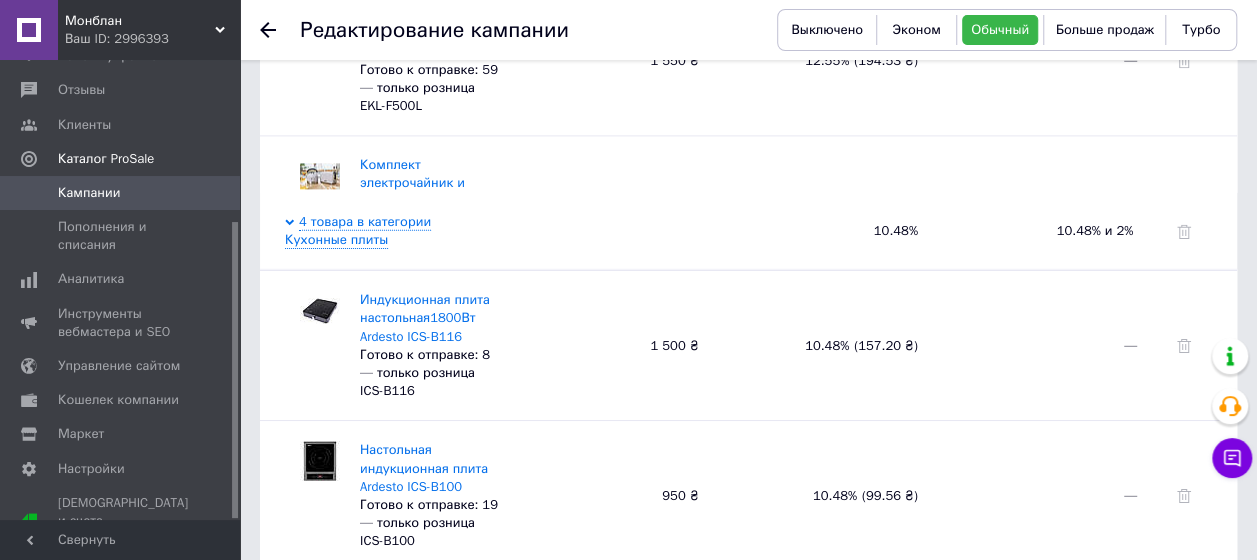 scroll, scrollTop: 3097, scrollLeft: 0, axis: vertical 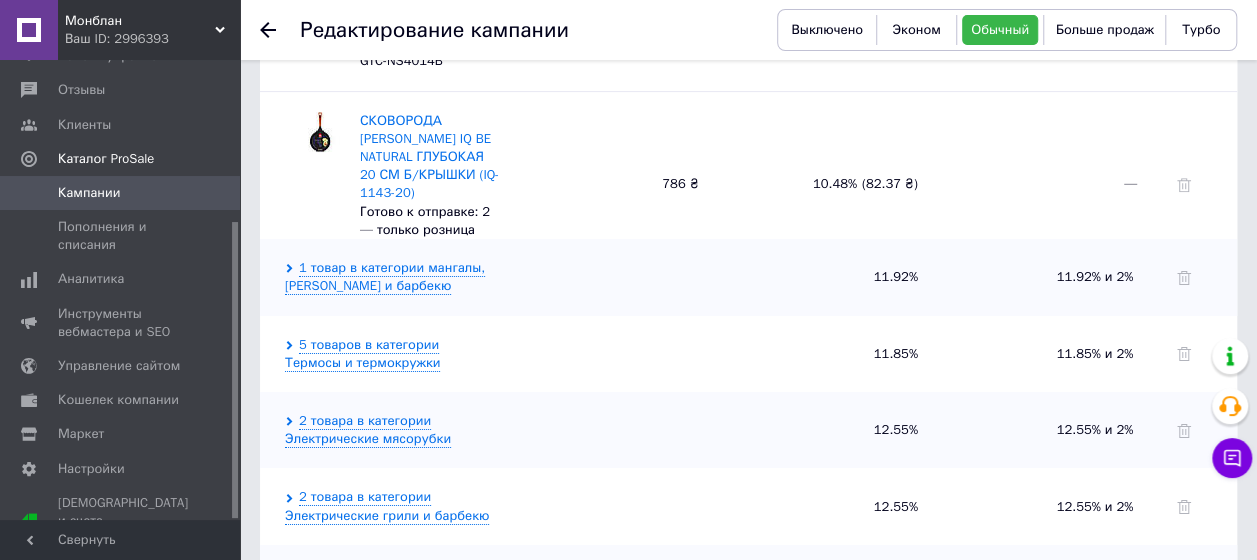 click on "1 товар в категории мангалы, [PERSON_NAME] и барбекю" at bounding box center [389, 277] 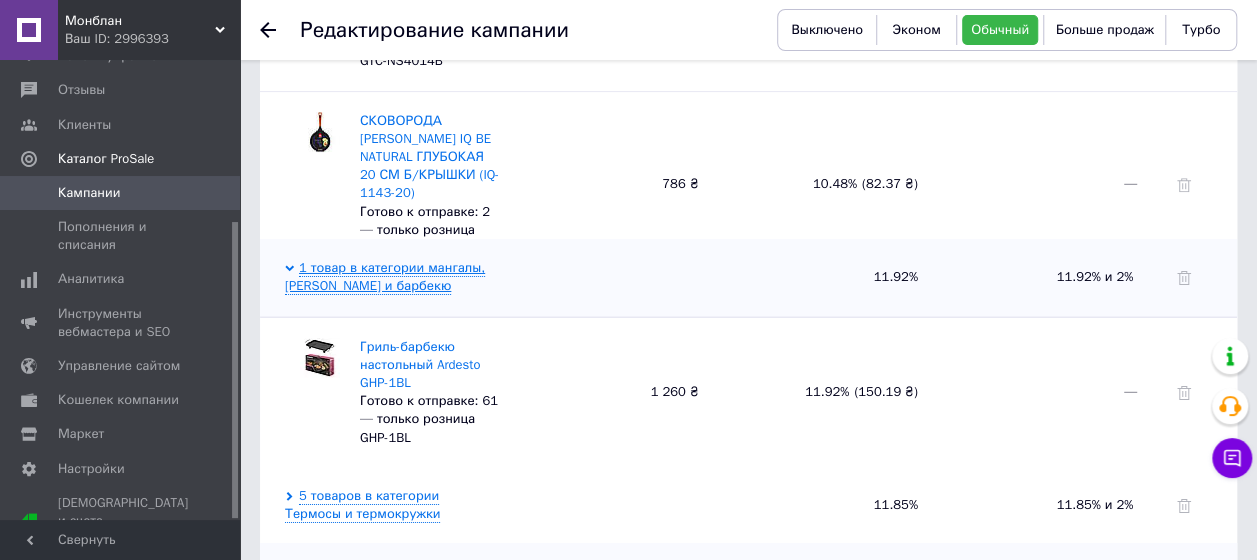 click on "1 товар в категории мангалы, [PERSON_NAME] и барбекю" at bounding box center [385, 277] 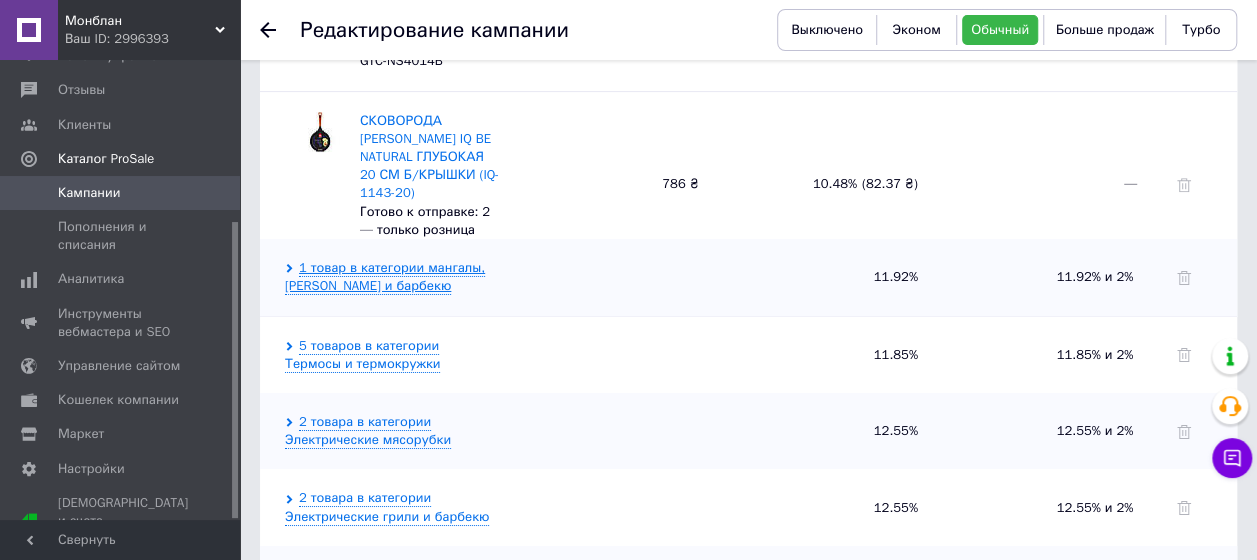 click on "1 товар в категории мангалы, [PERSON_NAME] и барбекю" at bounding box center [385, 277] 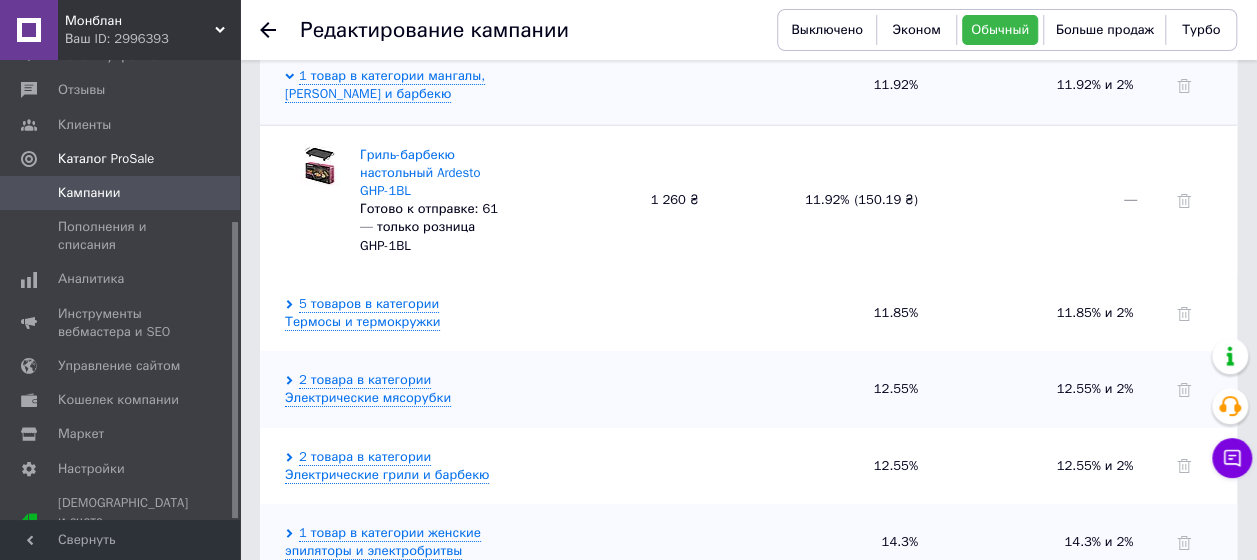 scroll, scrollTop: 3597, scrollLeft: 0, axis: vertical 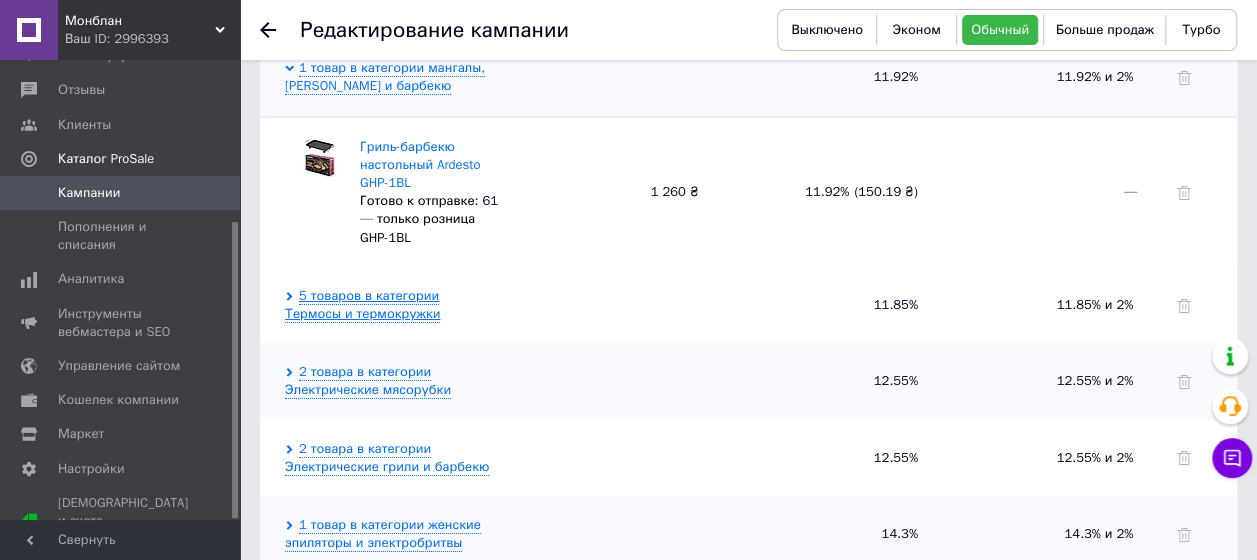 click on "5 товаров в категории Термосы и термокружки" at bounding box center (362, 305) 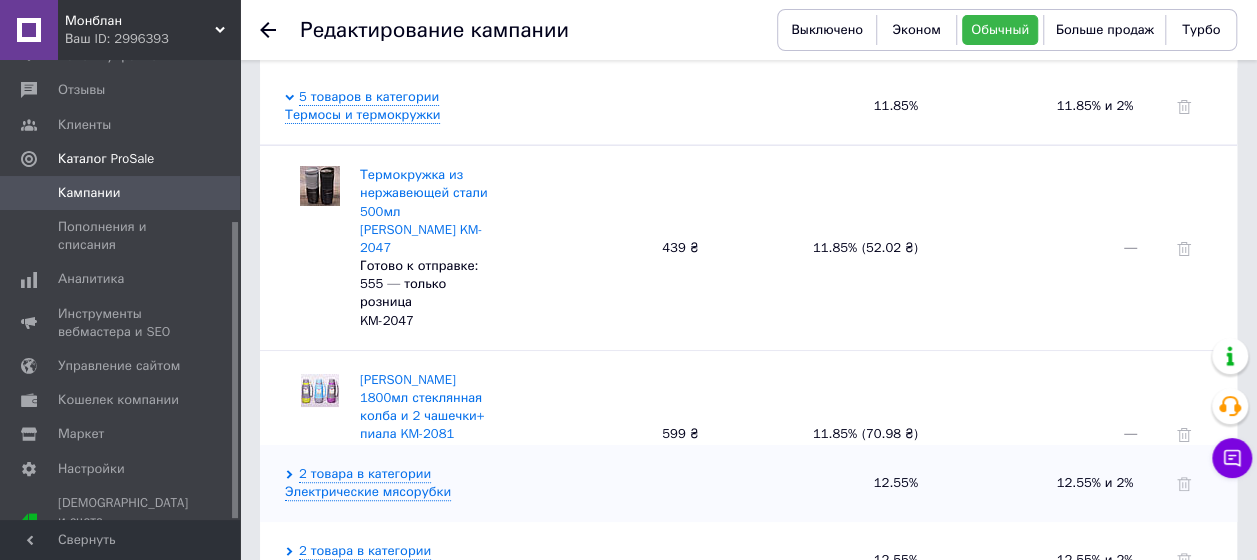 scroll, scrollTop: 3797, scrollLeft: 0, axis: vertical 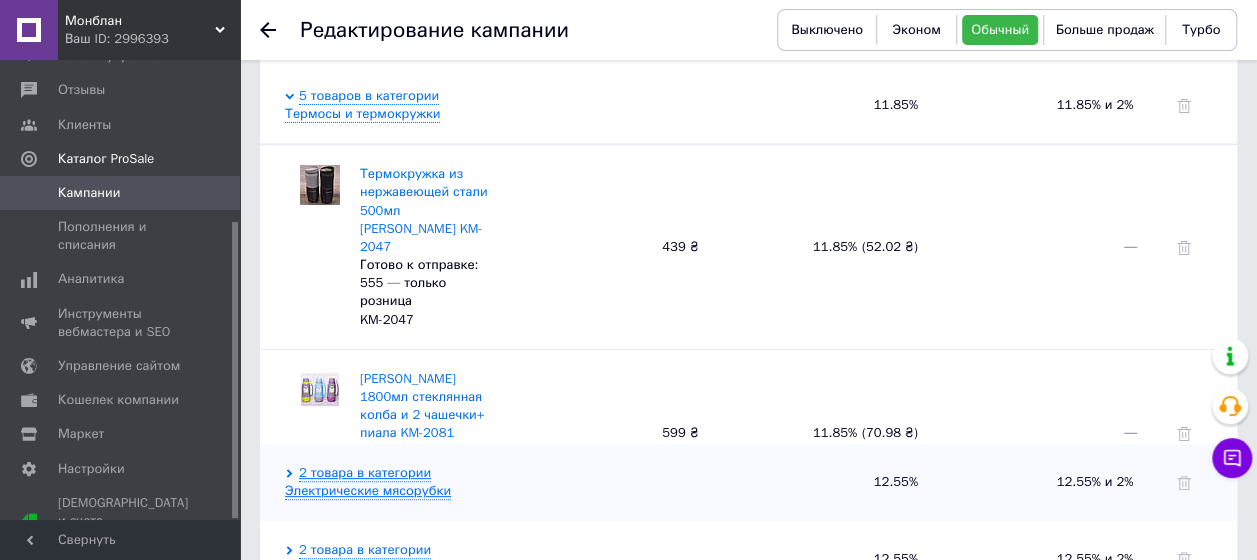 click on "2 товара в категории Электрические мясорубки" at bounding box center [368, 482] 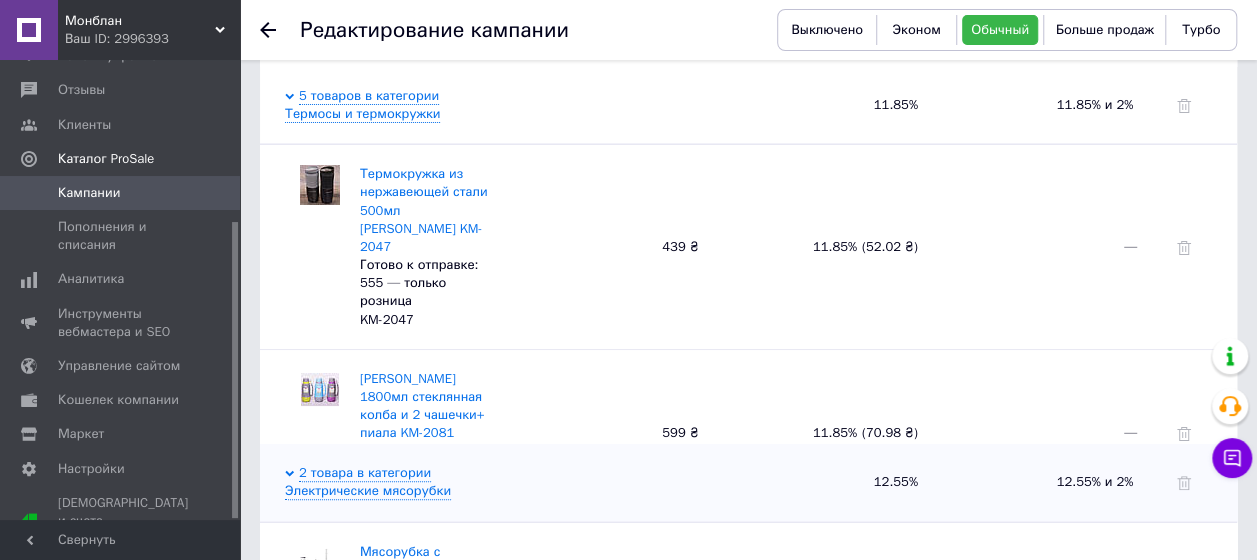 scroll, scrollTop: 8, scrollLeft: 0, axis: vertical 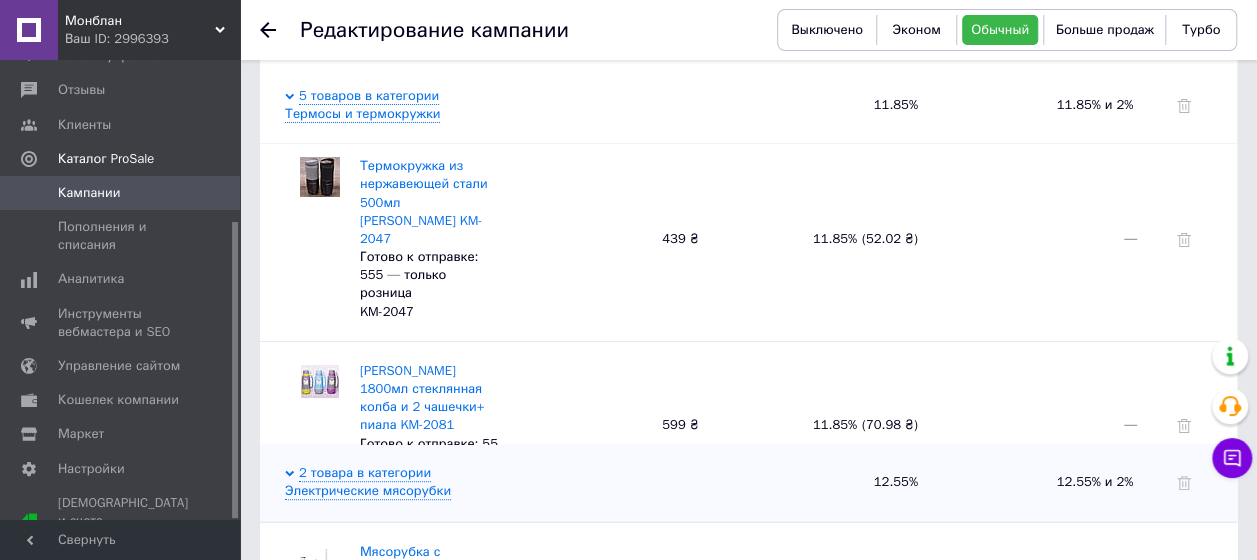 drag, startPoint x: 417, startPoint y: 375, endPoint x: 360, endPoint y: 366, distance: 57.706154 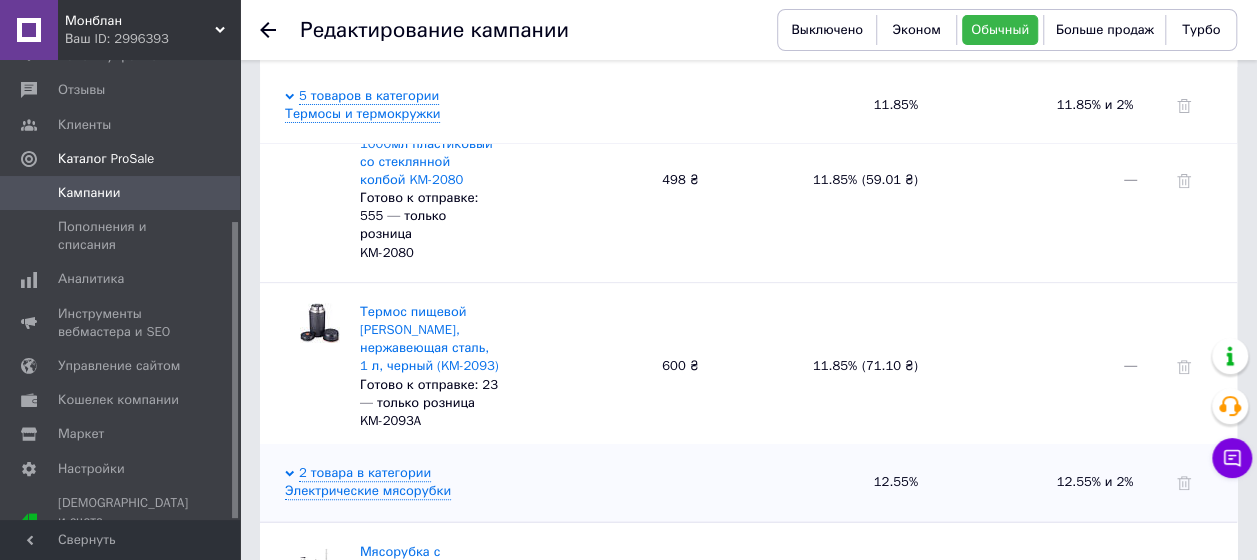 scroll, scrollTop: 540, scrollLeft: 0, axis: vertical 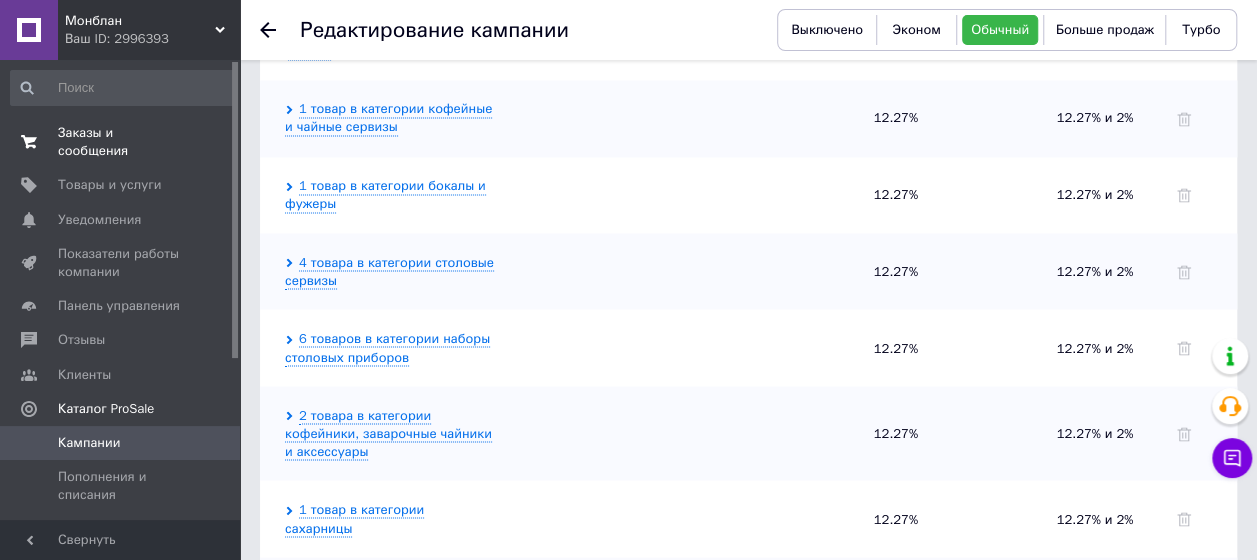 click on "Заказы и сообщения" at bounding box center (121, 142) 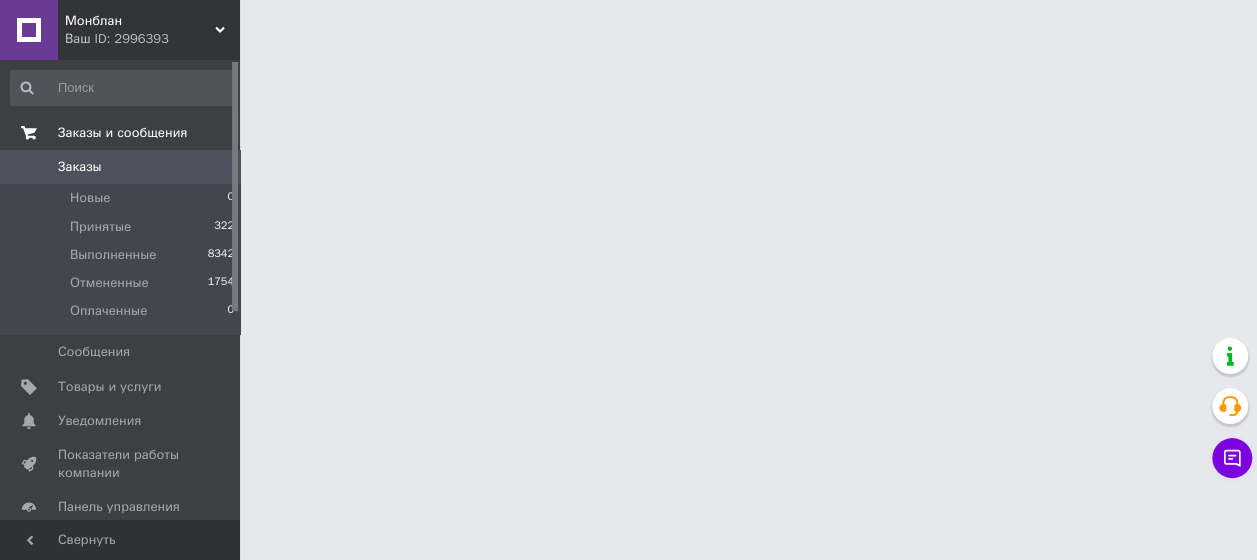 scroll, scrollTop: 0, scrollLeft: 0, axis: both 